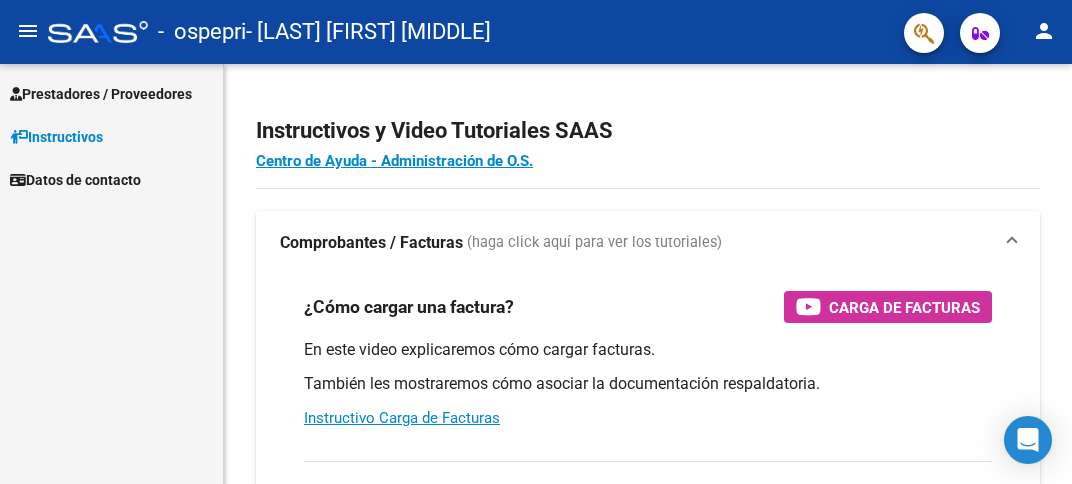 scroll, scrollTop: 0, scrollLeft: 0, axis: both 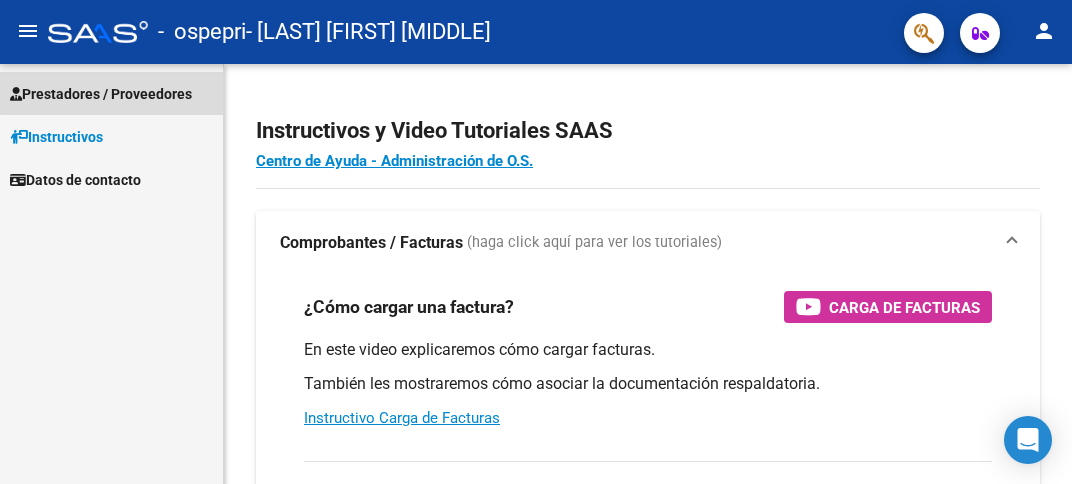 click on "Prestadores / Proveedores" at bounding box center [101, 94] 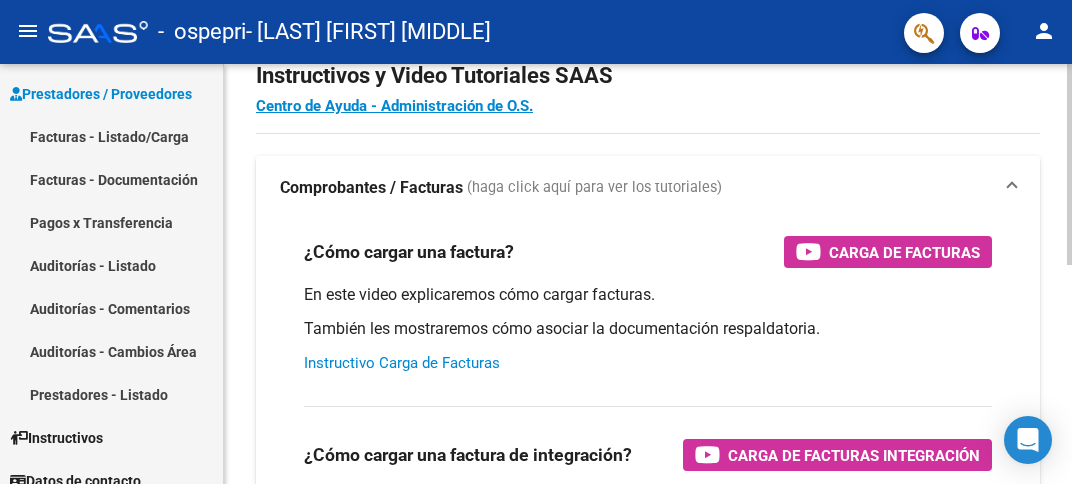 scroll, scrollTop: 100, scrollLeft: 0, axis: vertical 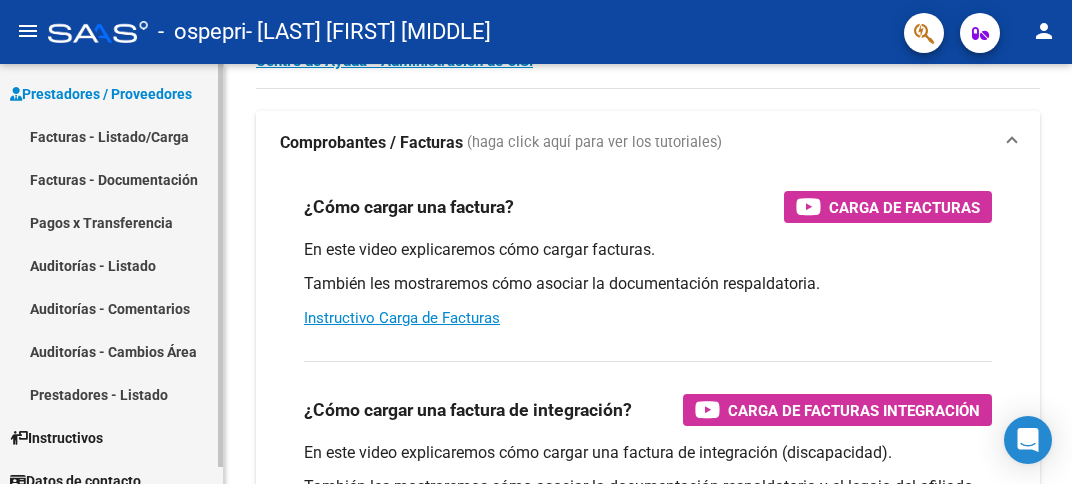 click on "Facturas - Listado/Carga" at bounding box center [111, 136] 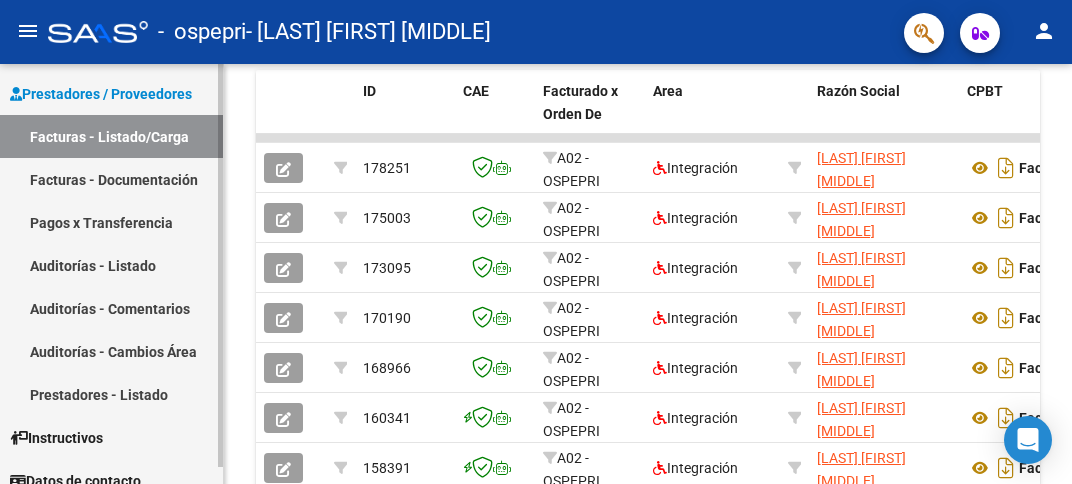 scroll, scrollTop: 605, scrollLeft: 0, axis: vertical 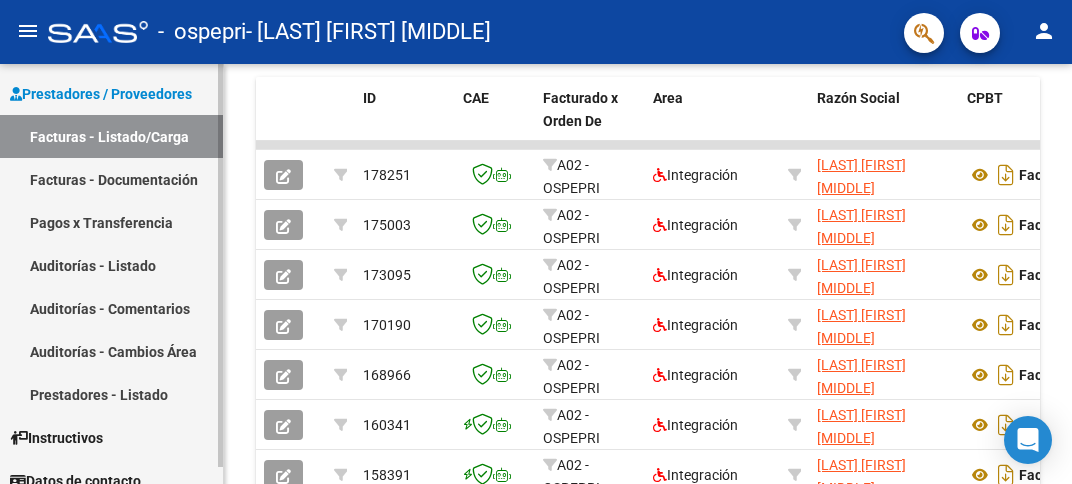 click on "Facturas - Listado/Carga" at bounding box center [111, 136] 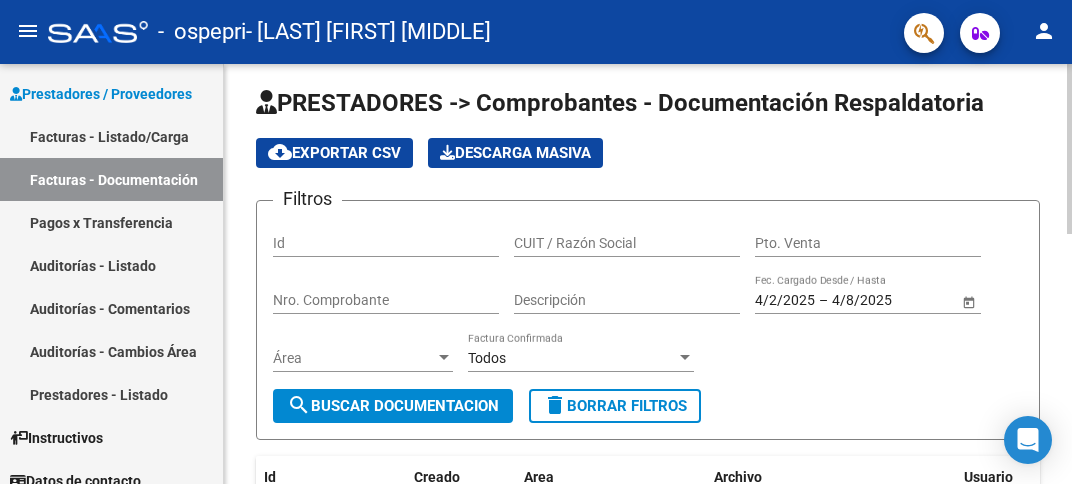 scroll, scrollTop: 0, scrollLeft: 0, axis: both 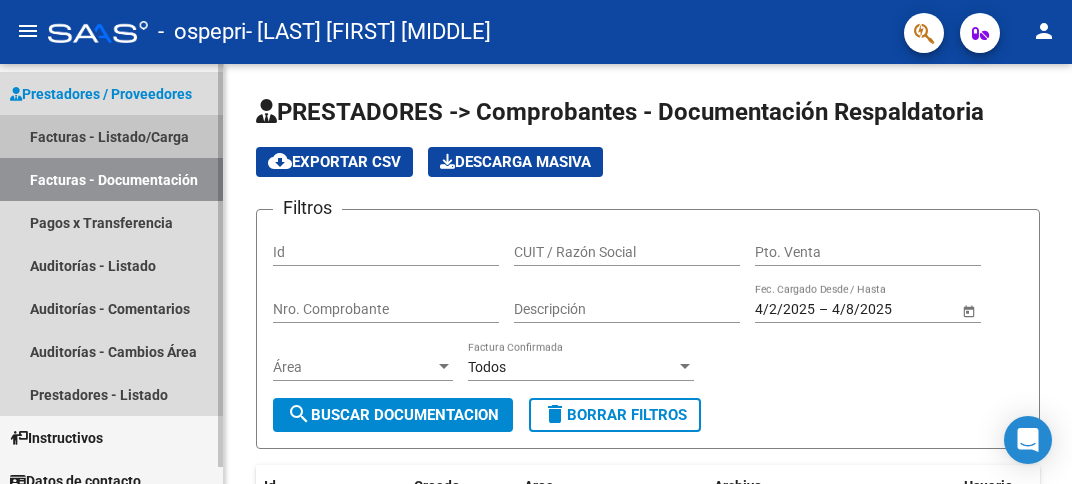click on "Facturas - Listado/Carga" at bounding box center (111, 136) 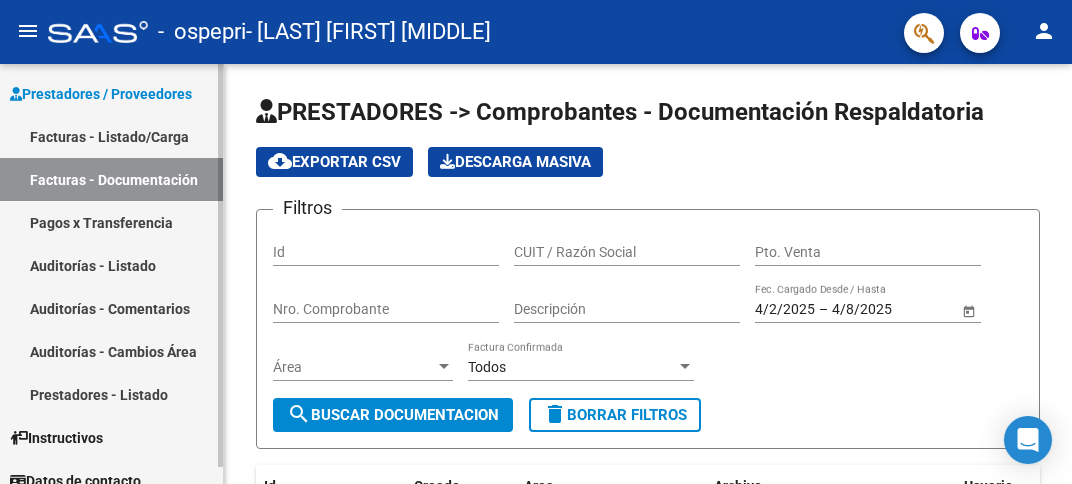 click on "Prestadores / Proveedores" at bounding box center [101, 94] 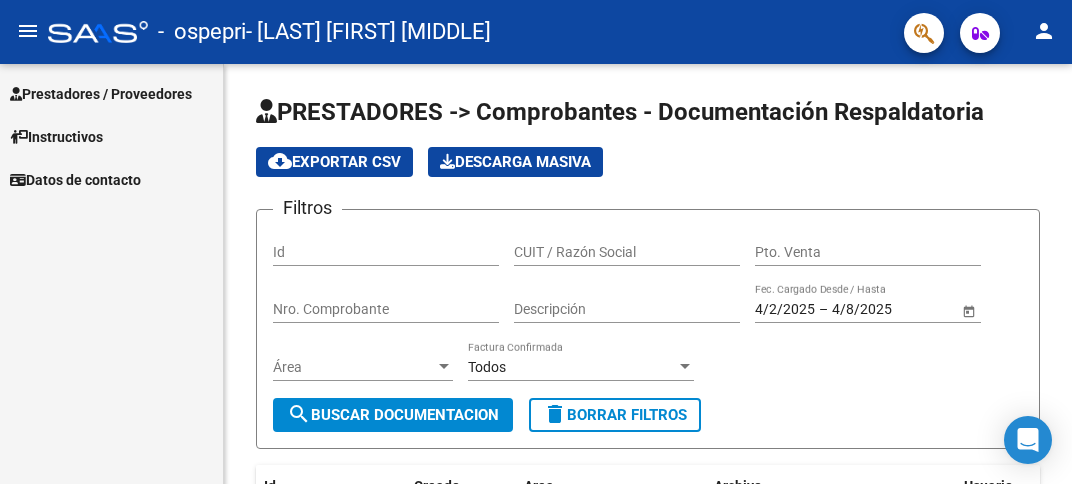 click on "Instructivos" at bounding box center (56, 137) 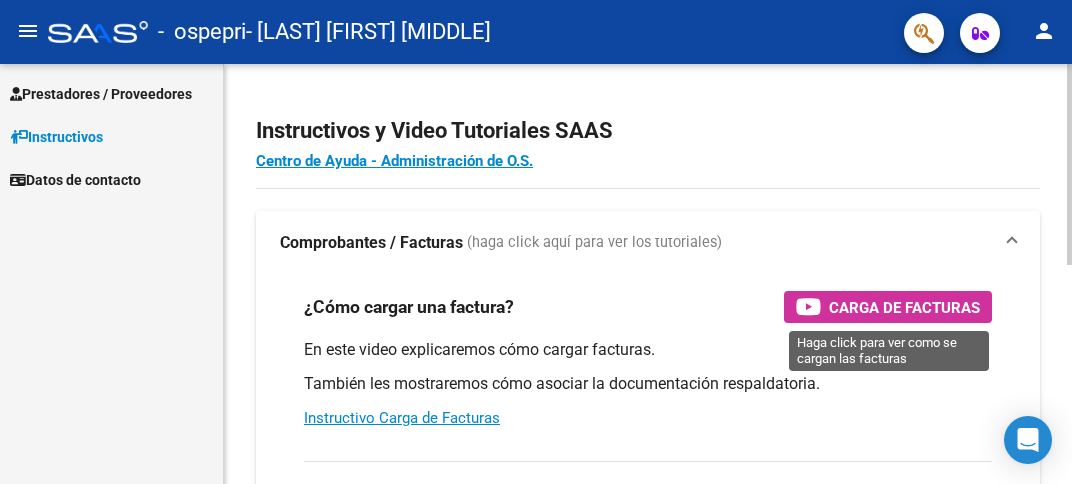 click on "Carga de Facturas" at bounding box center [888, 307] 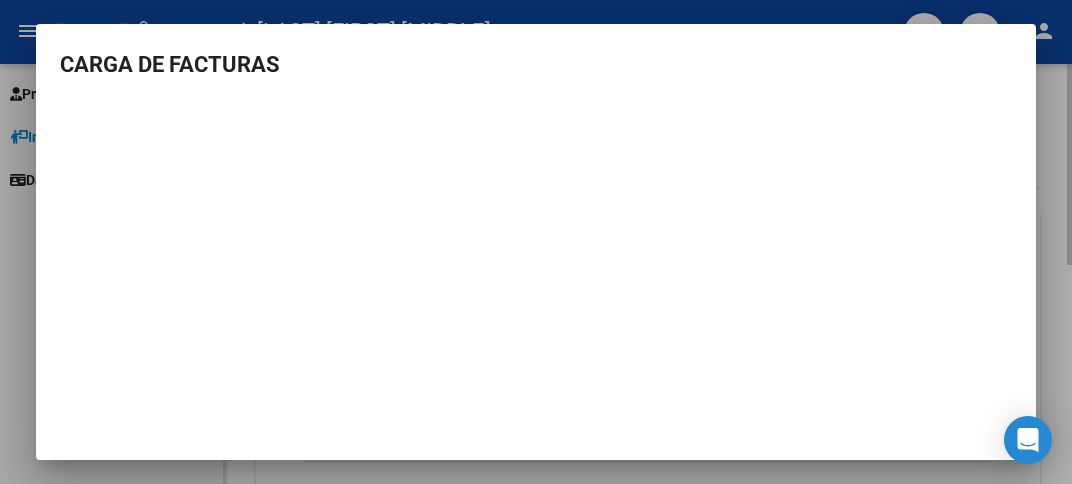 click at bounding box center (536, 242) 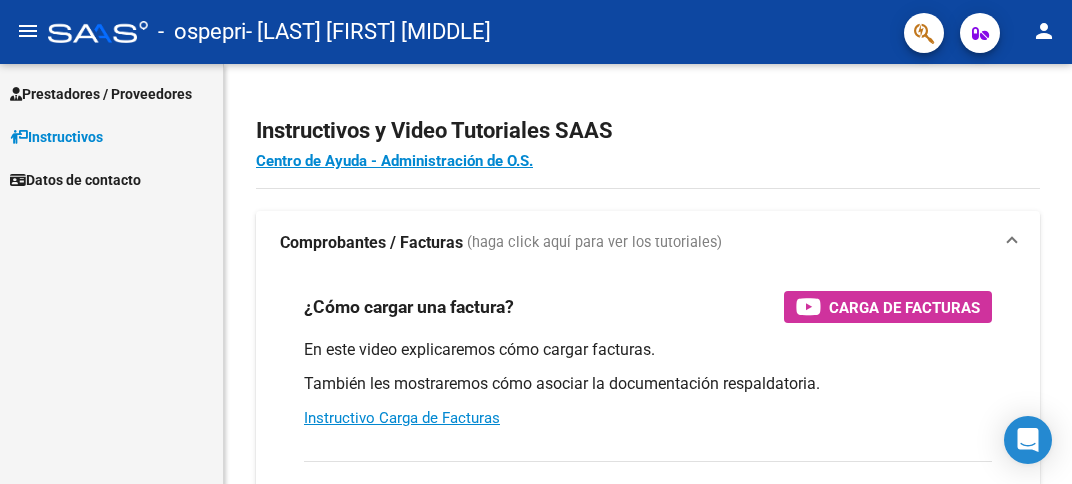 click on "Prestadores / Proveedores" at bounding box center (101, 94) 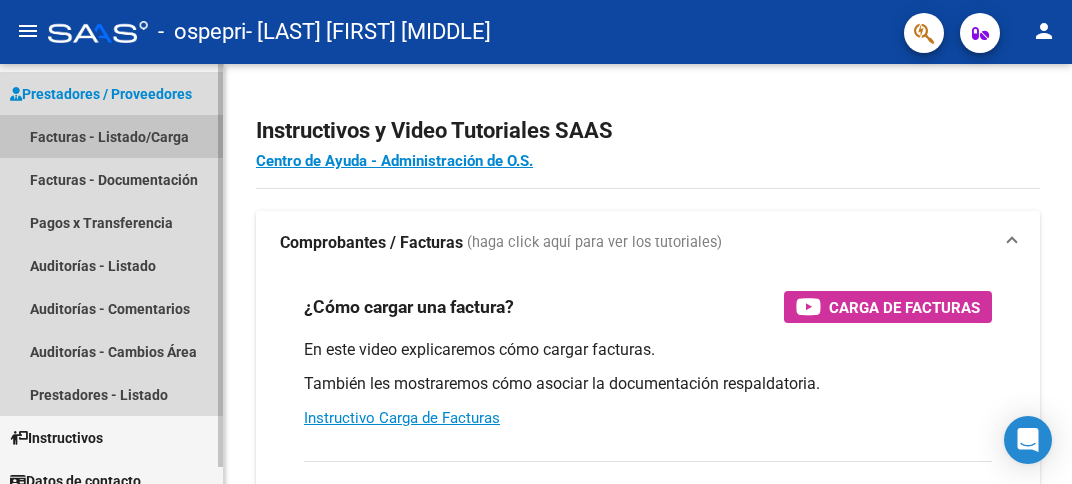 click on "Facturas - Listado/Carga" at bounding box center (111, 136) 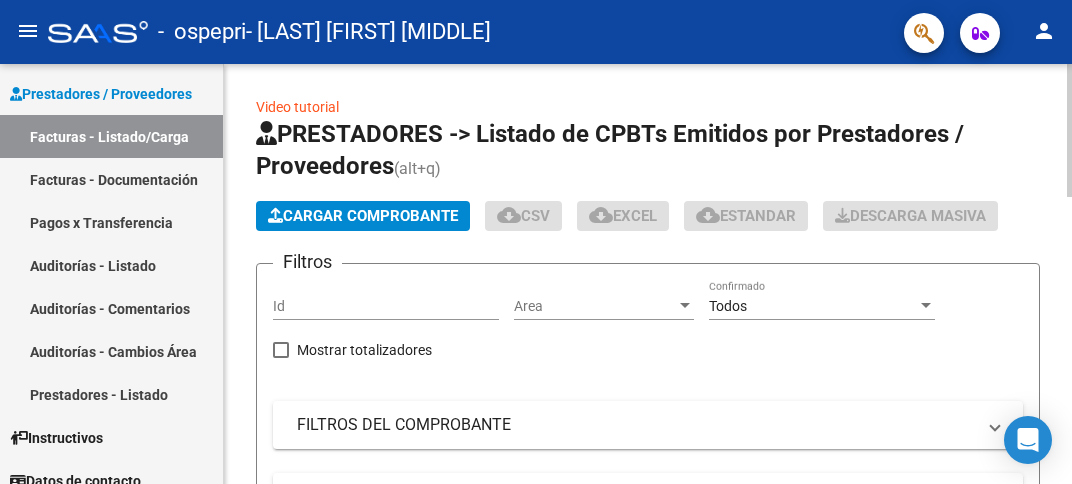click on "Cargar Comprobante" 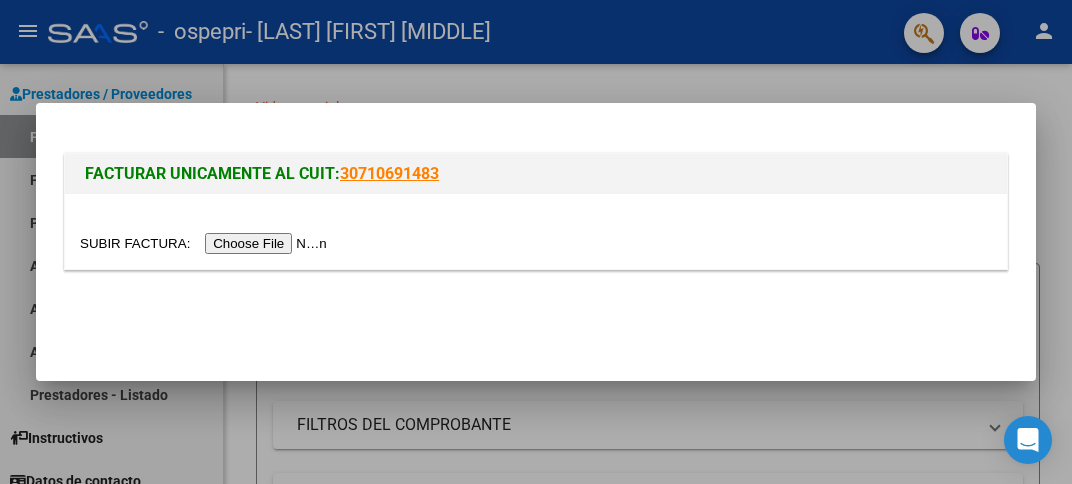 click at bounding box center (206, 243) 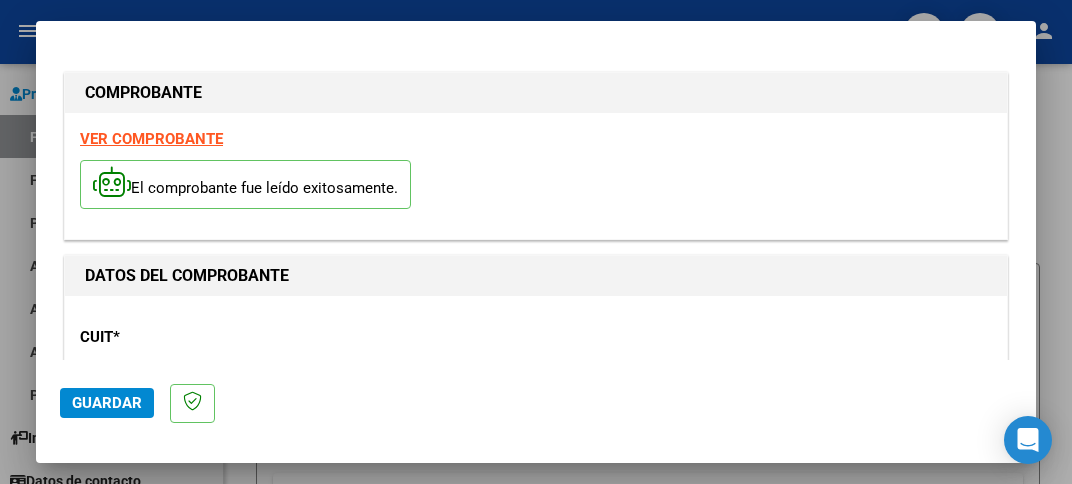 click on "Guardar" 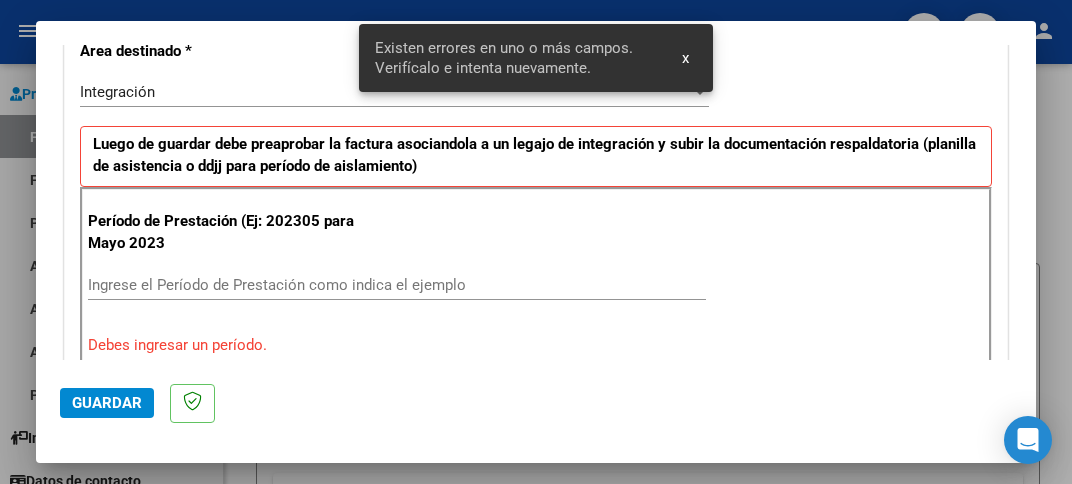 scroll, scrollTop: 500, scrollLeft: 0, axis: vertical 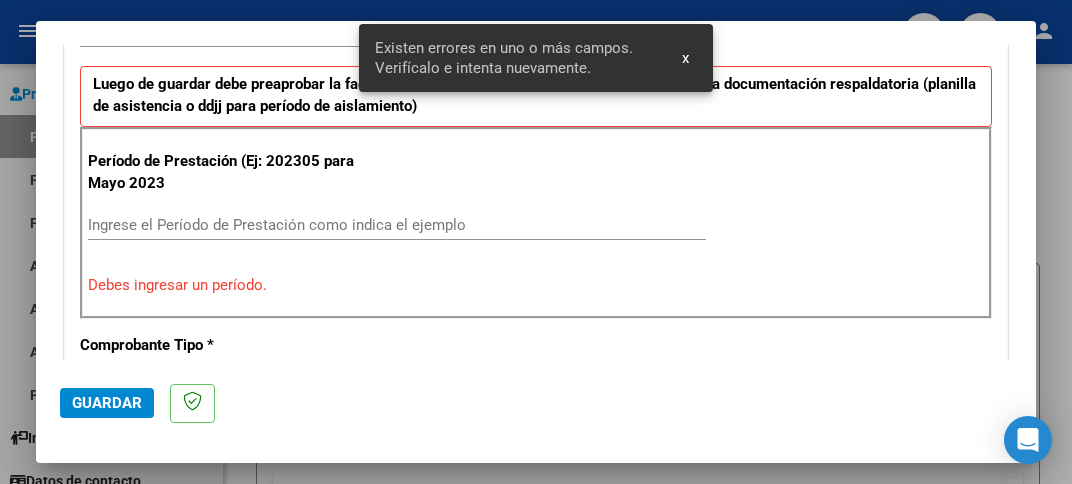 click on "Ingrese el Período de Prestación como indica el ejemplo" at bounding box center (397, 225) 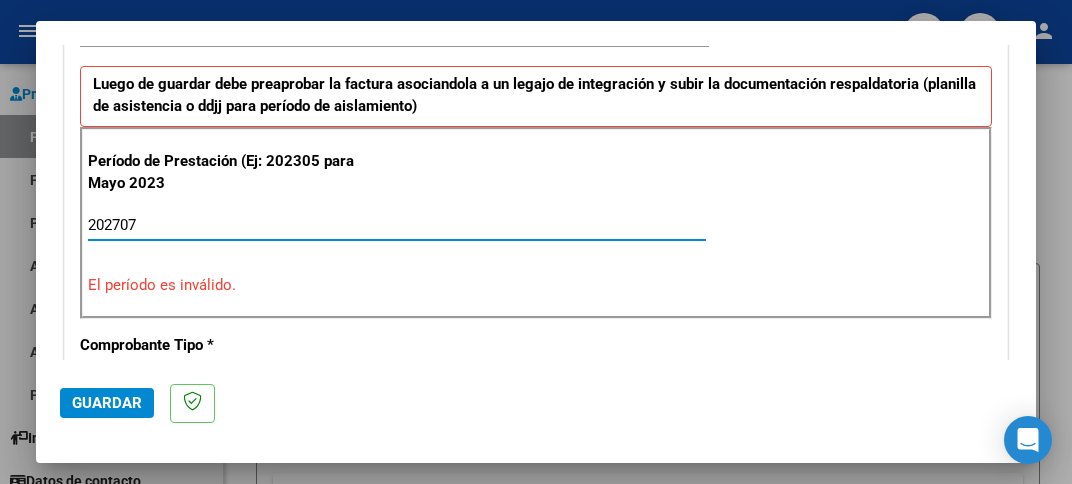 click on "202707" at bounding box center (397, 225) 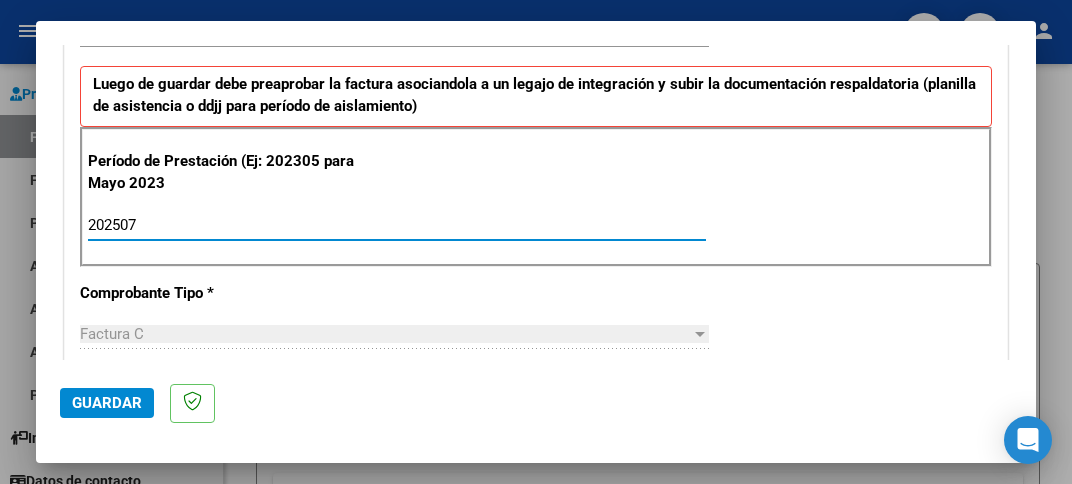type on "202507" 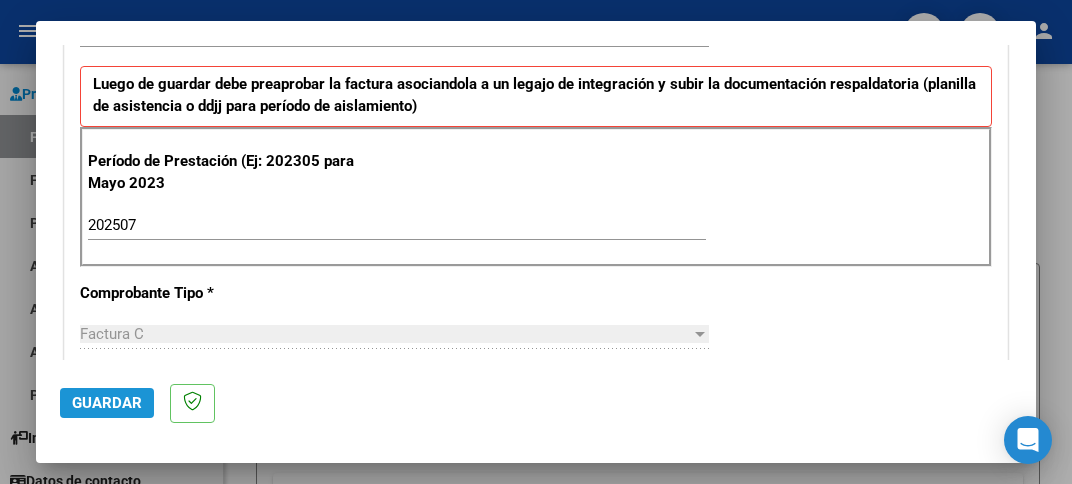 click on "Guardar" 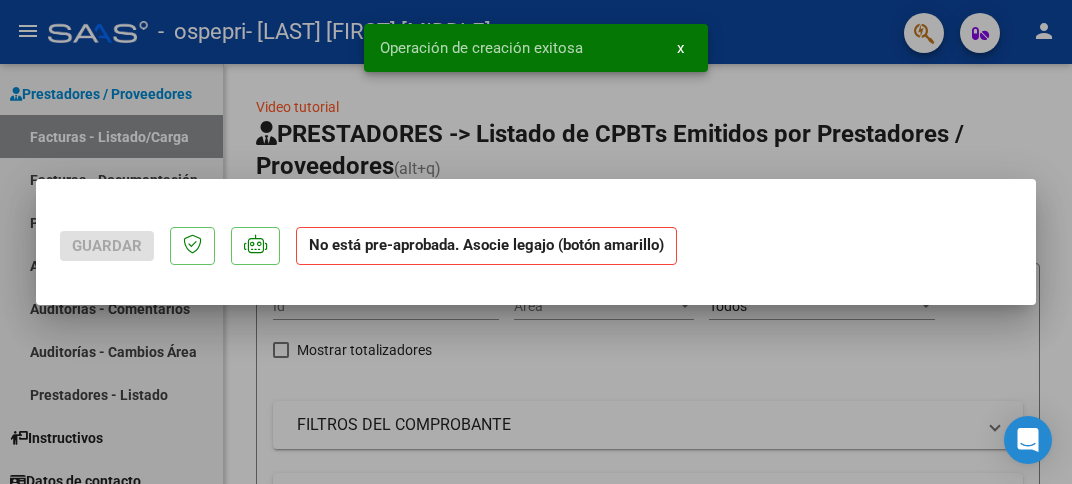 scroll, scrollTop: 0, scrollLeft: 0, axis: both 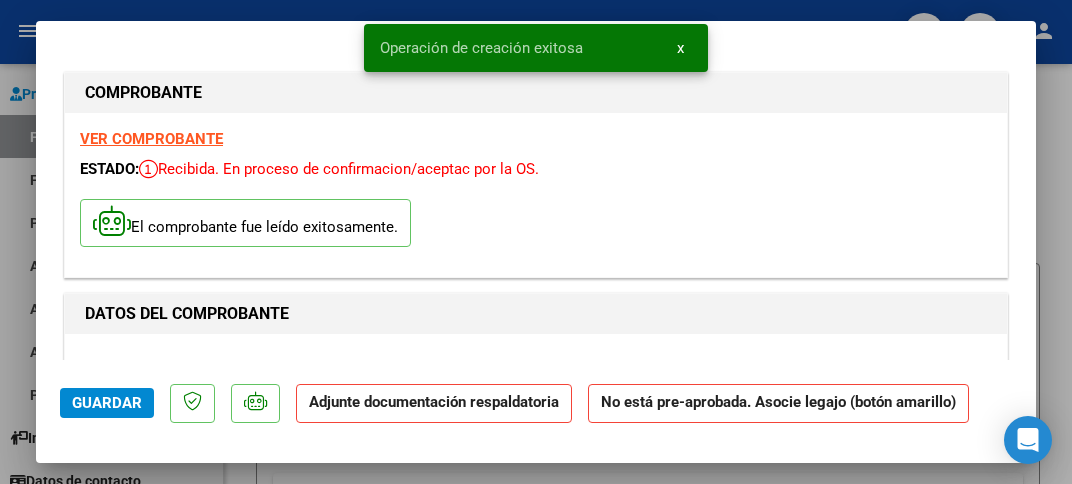 click on "Adjunte documentación respaldatoria" 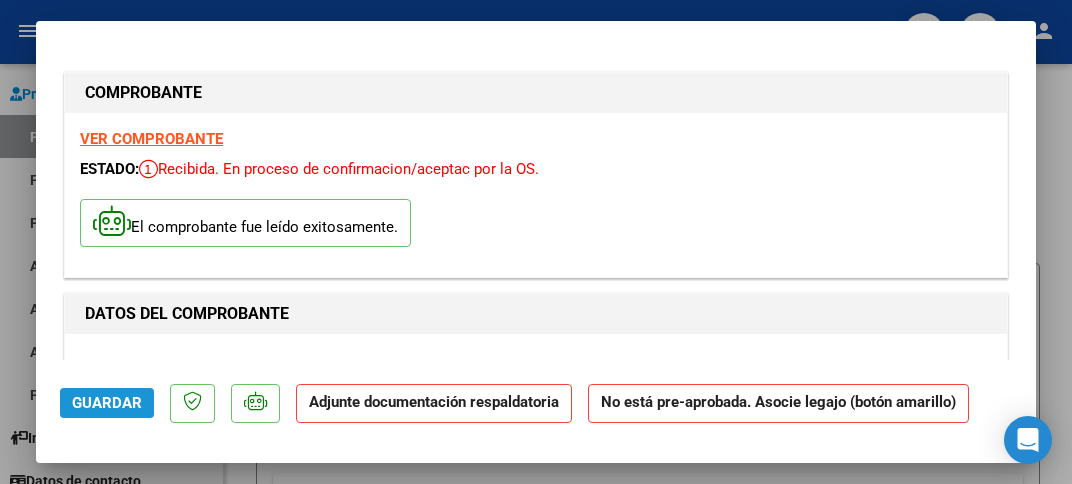 click on "Guardar" 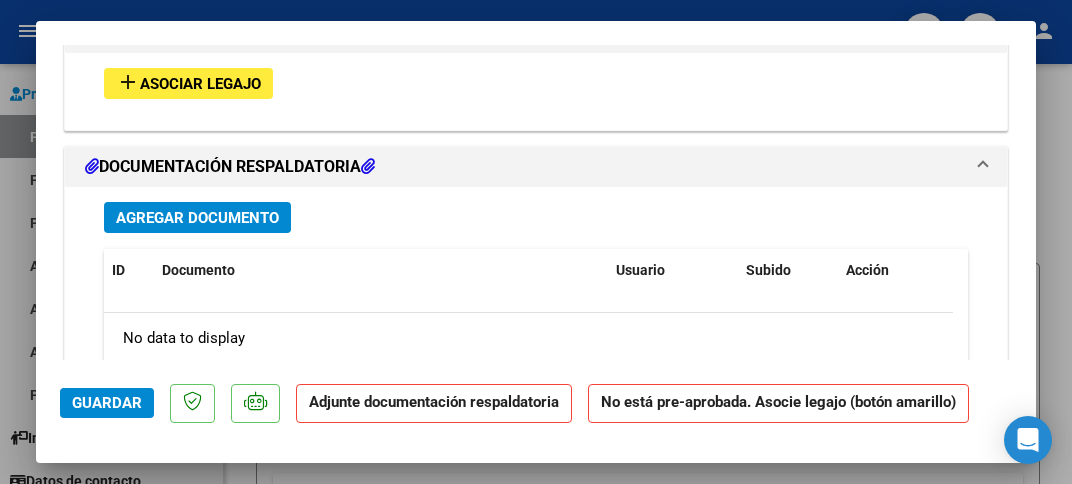 scroll, scrollTop: 1800, scrollLeft: 0, axis: vertical 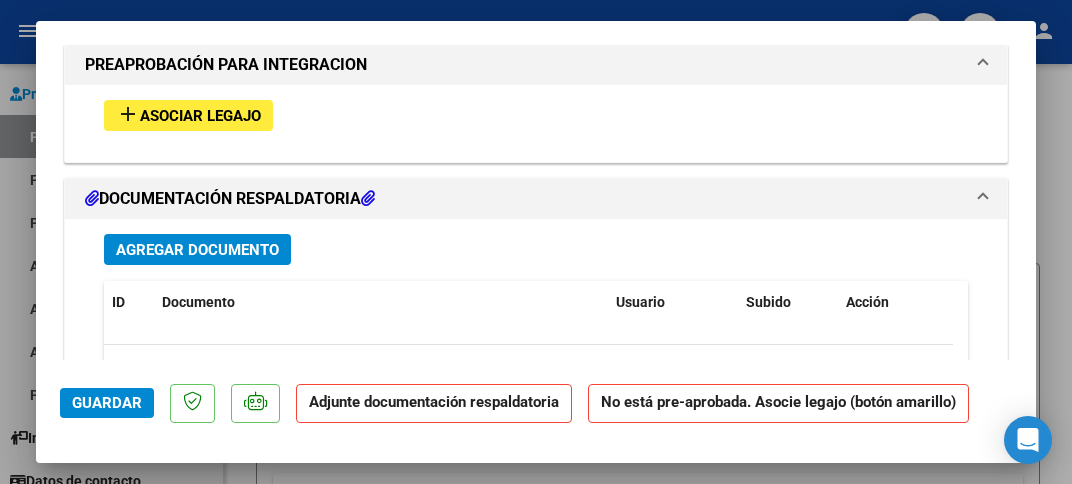 click on "Agregar Documento ID Documento Usuario Subido Acción No data to display  0 total   1" at bounding box center (536, 415) 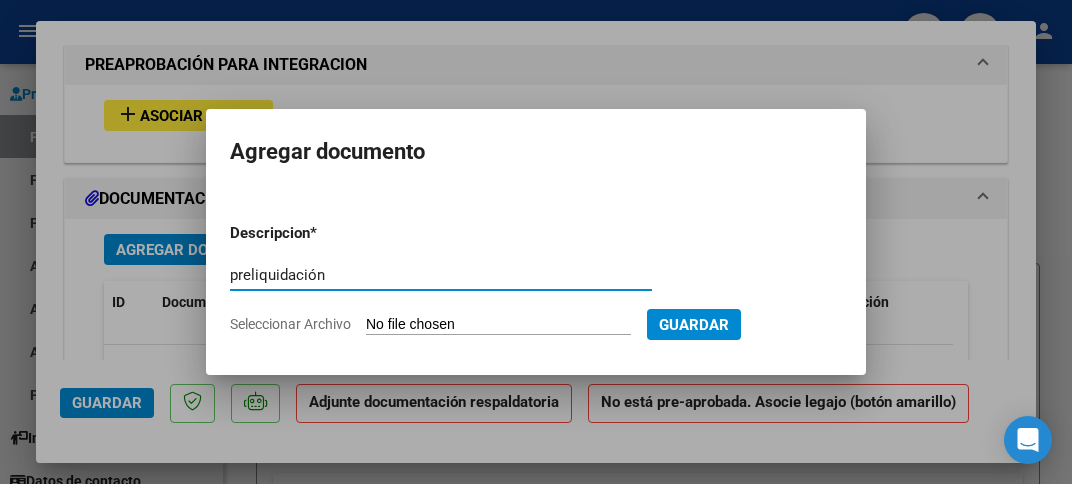 type on "preliquidación" 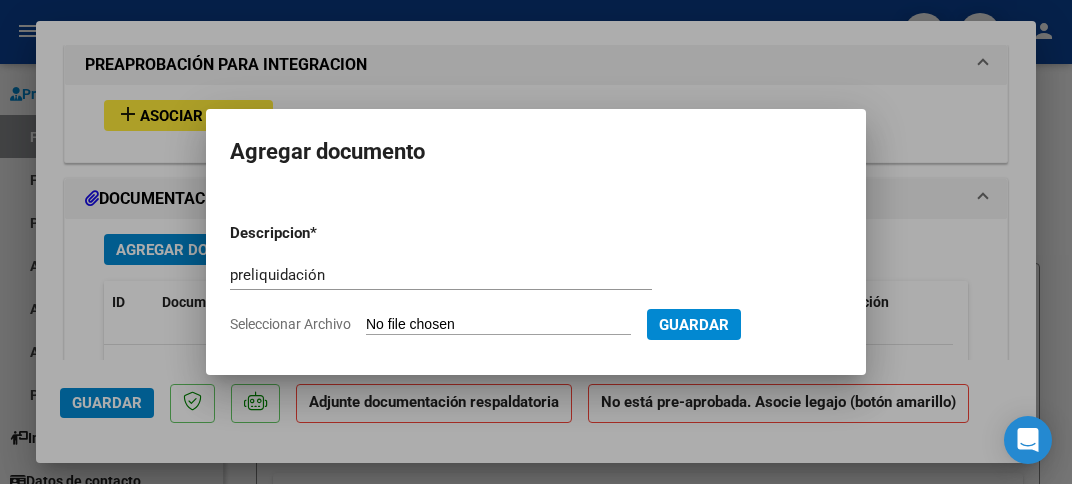 click on "Seleccionar Archivo" at bounding box center (498, 325) 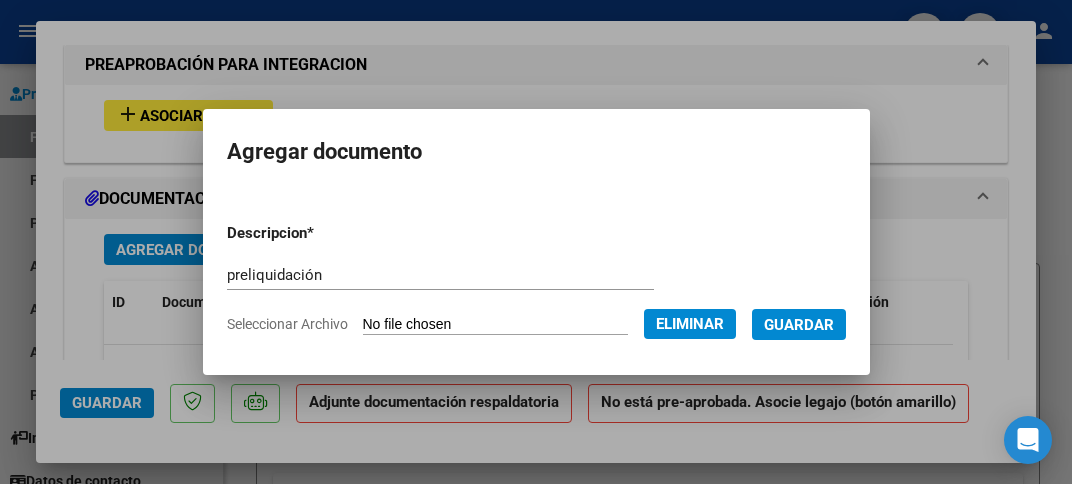 click on "Guardar" at bounding box center (799, 325) 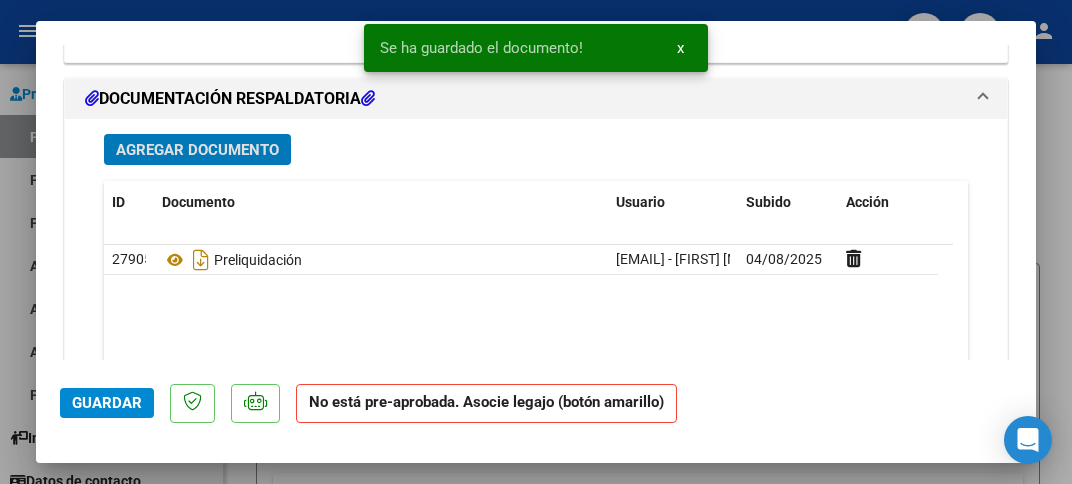 scroll, scrollTop: 1880, scrollLeft: 0, axis: vertical 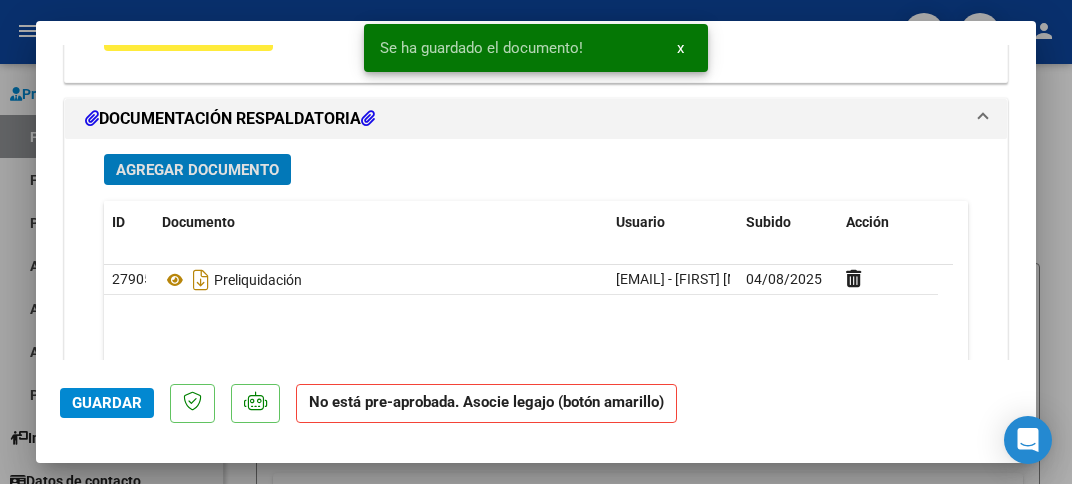 click on "Agregar Documento" at bounding box center [197, 170] 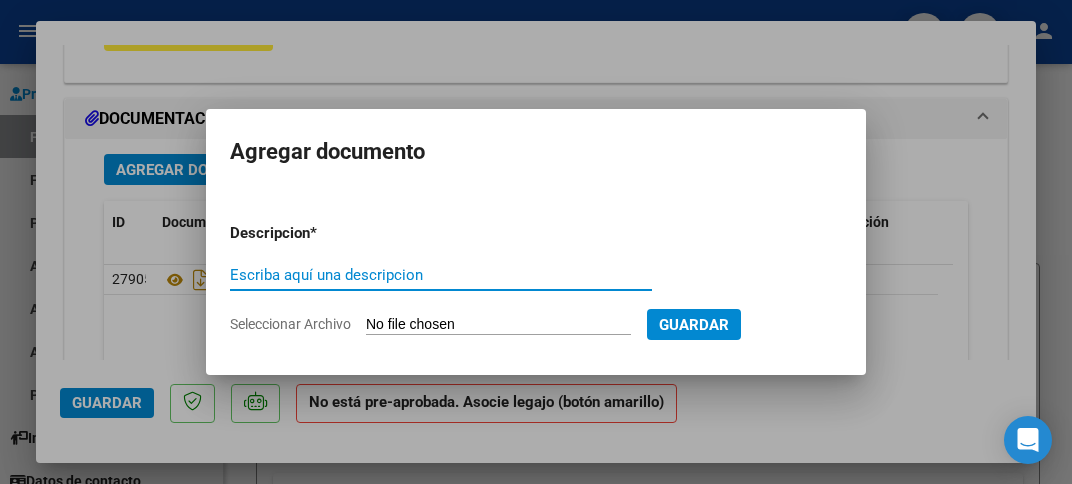 click on "Escriba aquí una descripcion" at bounding box center (441, 275) 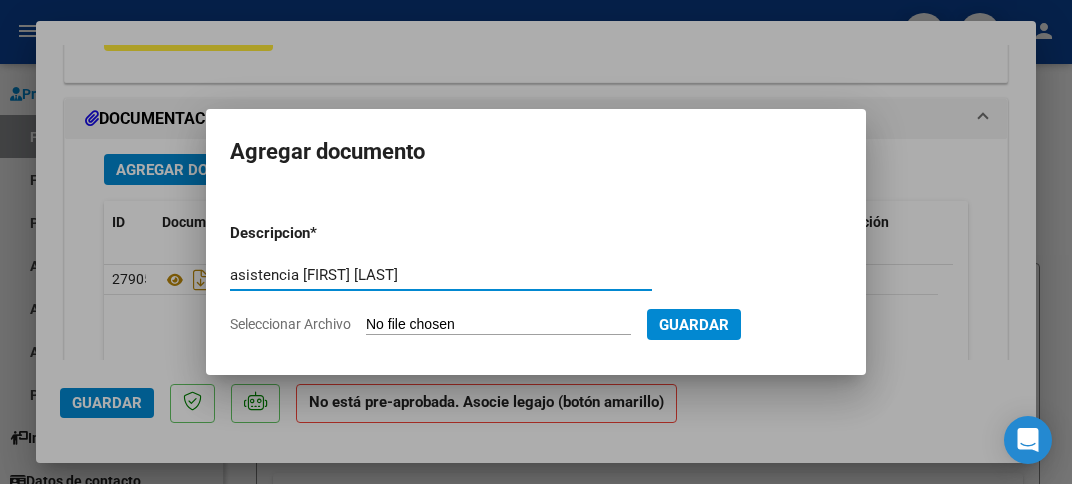 type on "asistencia [FIRST] [LAST]" 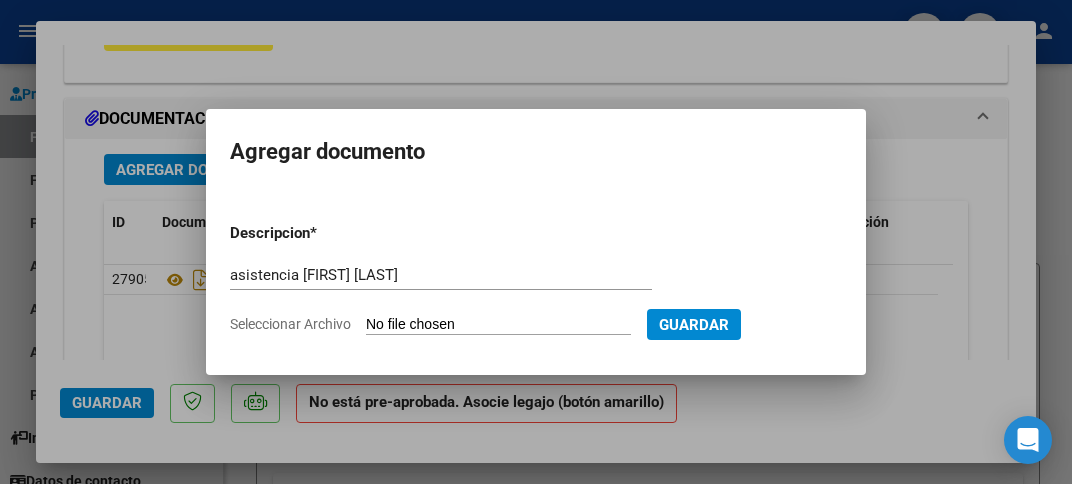 click on "Seleccionar Archivo" at bounding box center [498, 325] 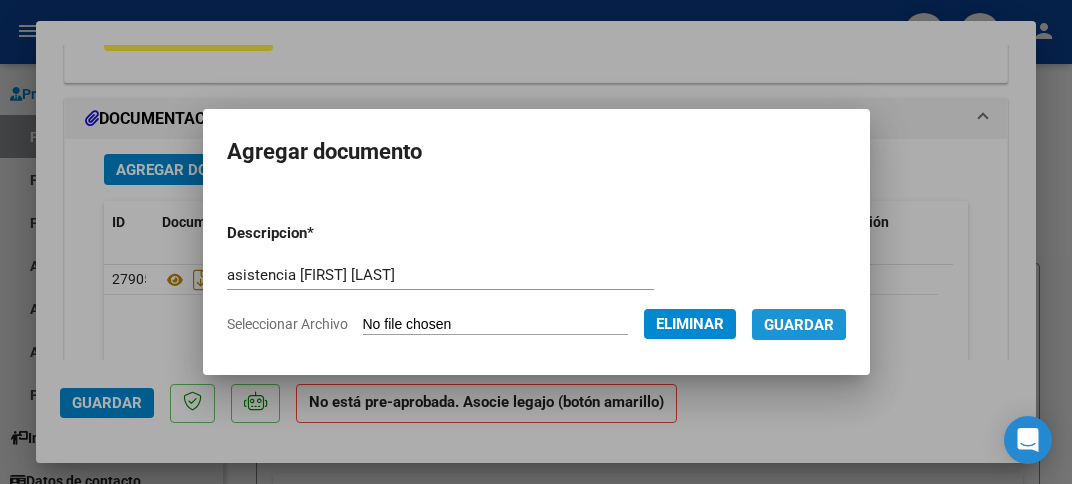 click on "Guardar" at bounding box center (799, 325) 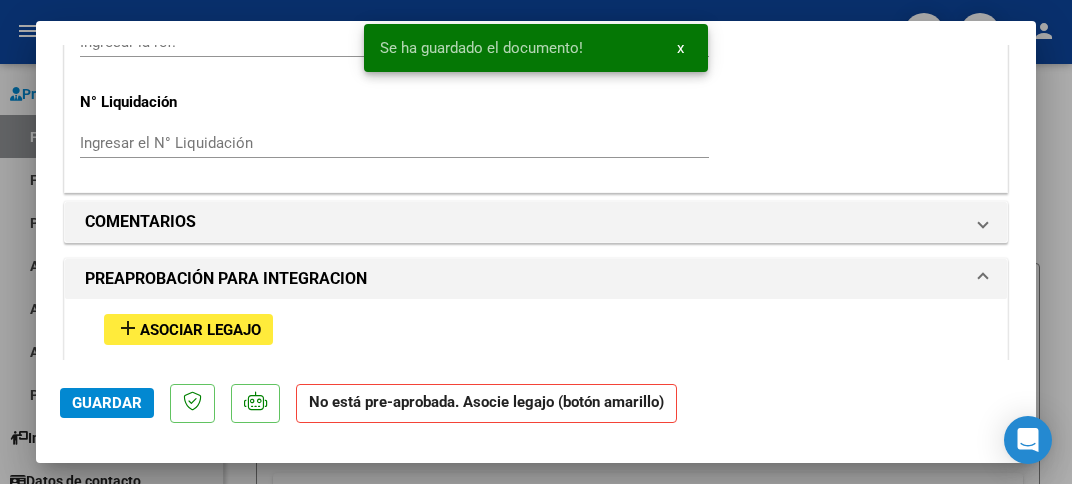 scroll, scrollTop: 1580, scrollLeft: 0, axis: vertical 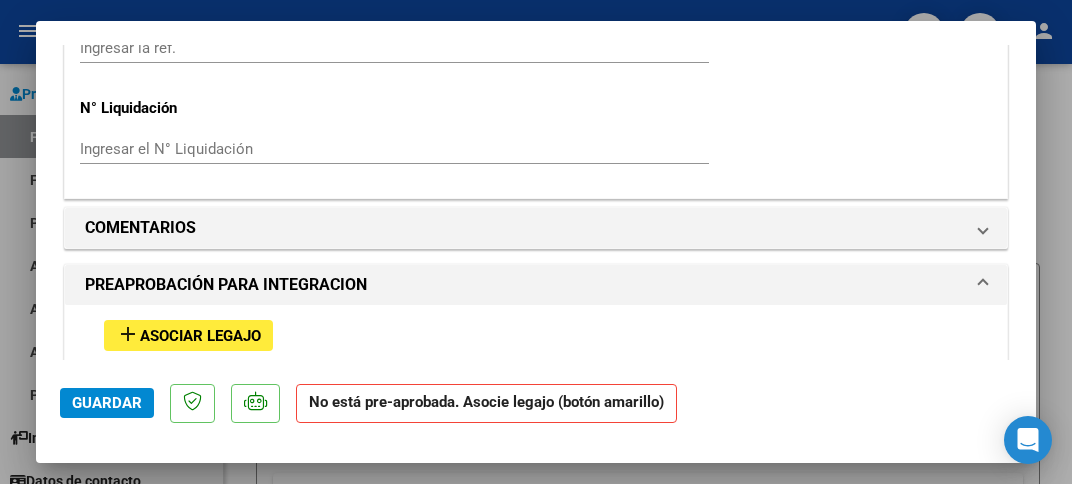 click on "Asociar Legajo" at bounding box center (200, 336) 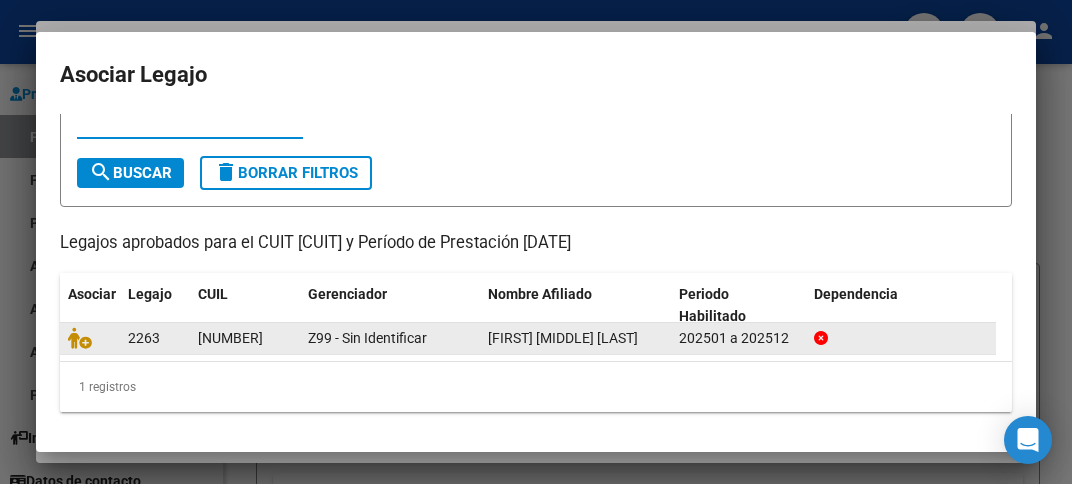 scroll, scrollTop: 88, scrollLeft: 0, axis: vertical 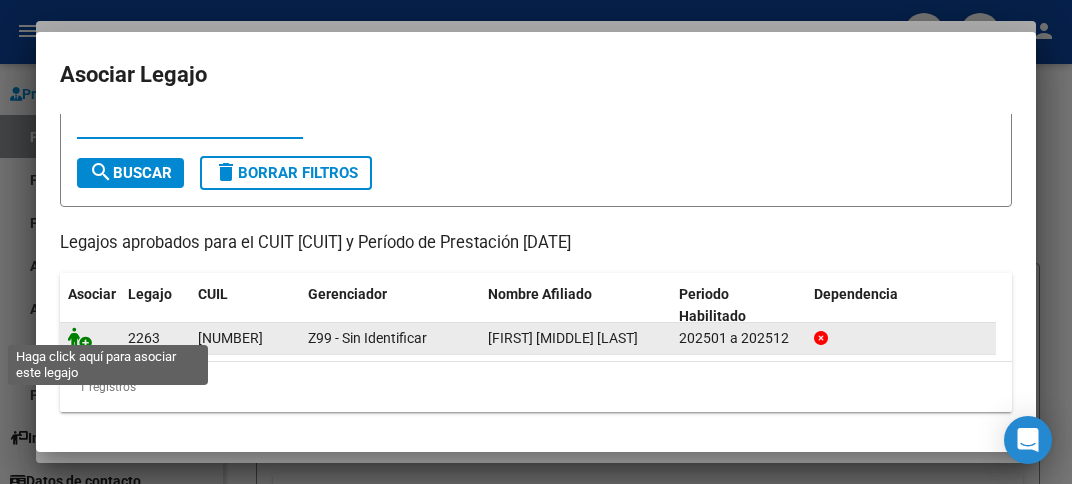 click 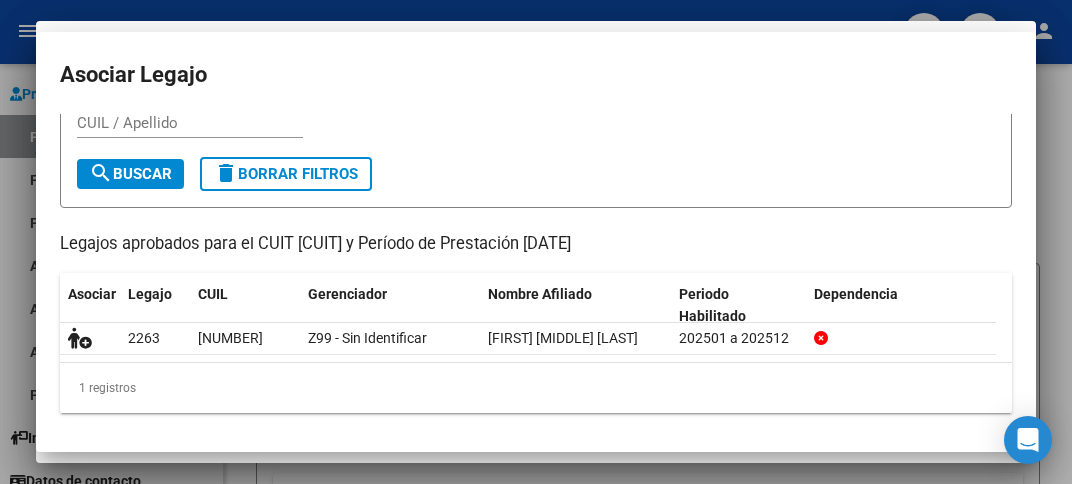 scroll, scrollTop: 1632, scrollLeft: 0, axis: vertical 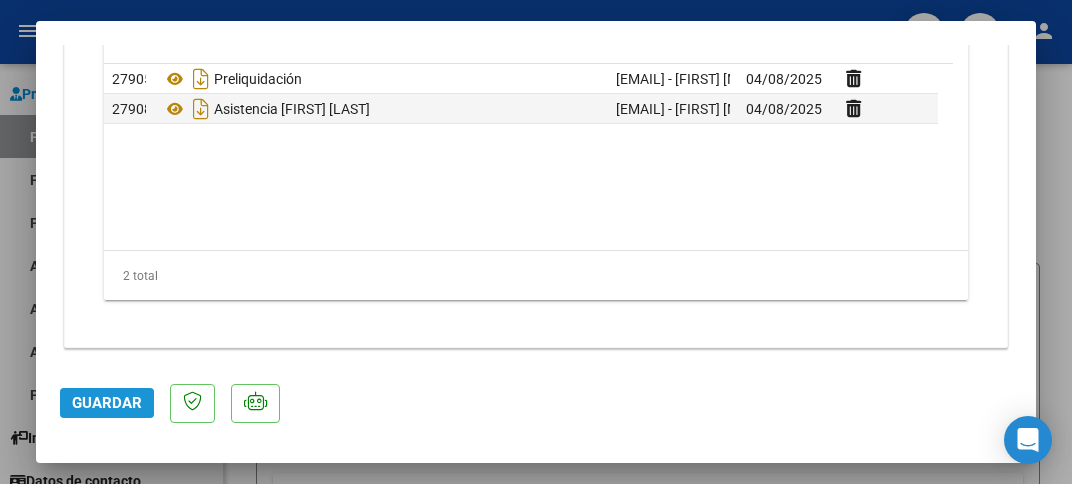 click on "Guardar" 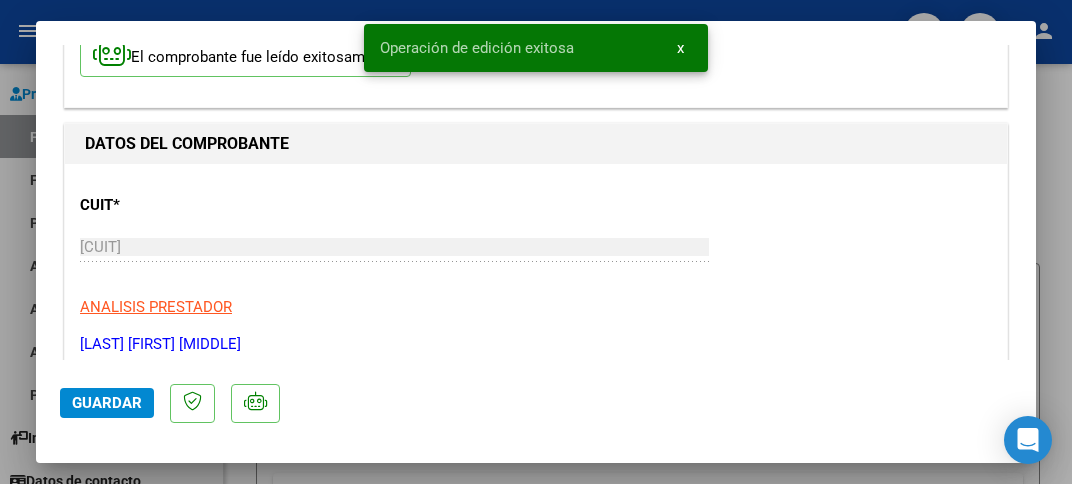 scroll, scrollTop: 0, scrollLeft: 0, axis: both 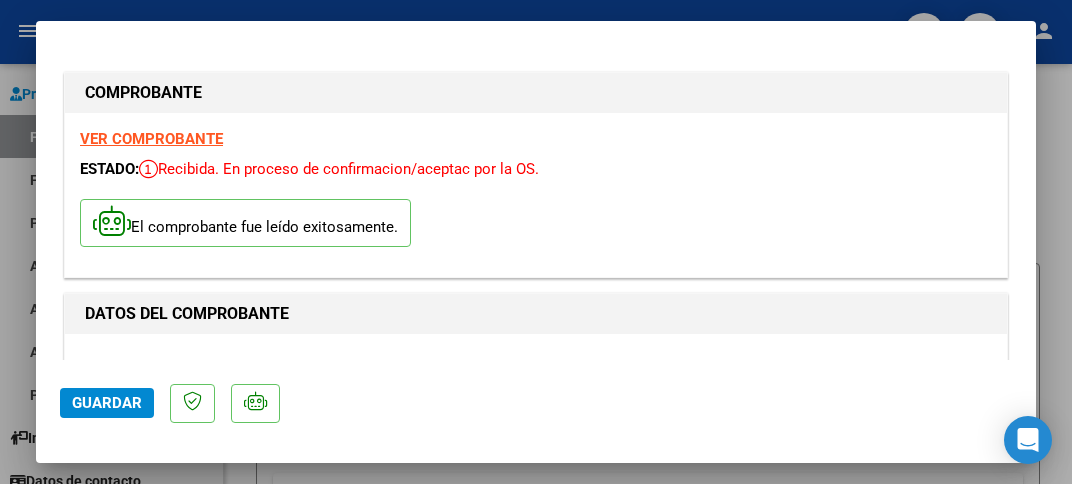 click at bounding box center [536, 242] 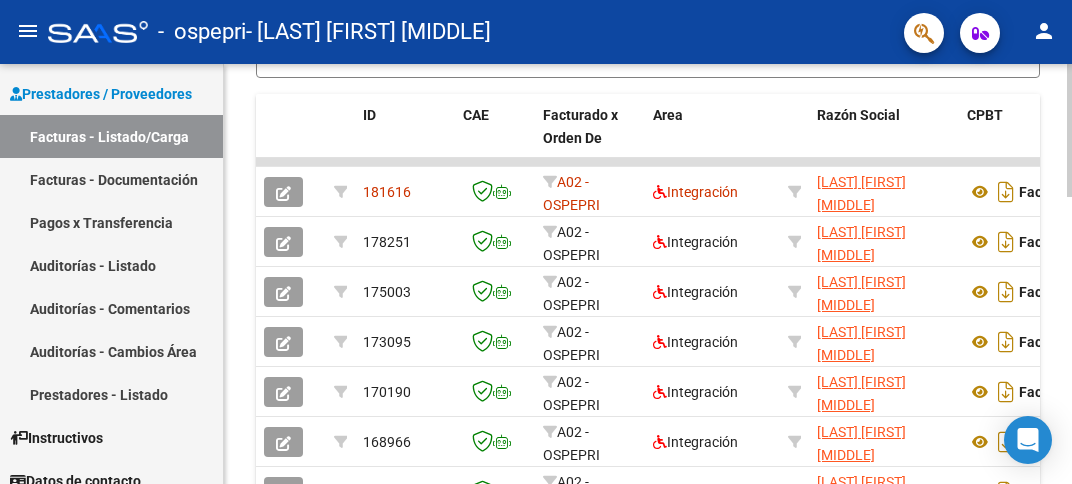 scroll, scrollTop: 600, scrollLeft: 0, axis: vertical 